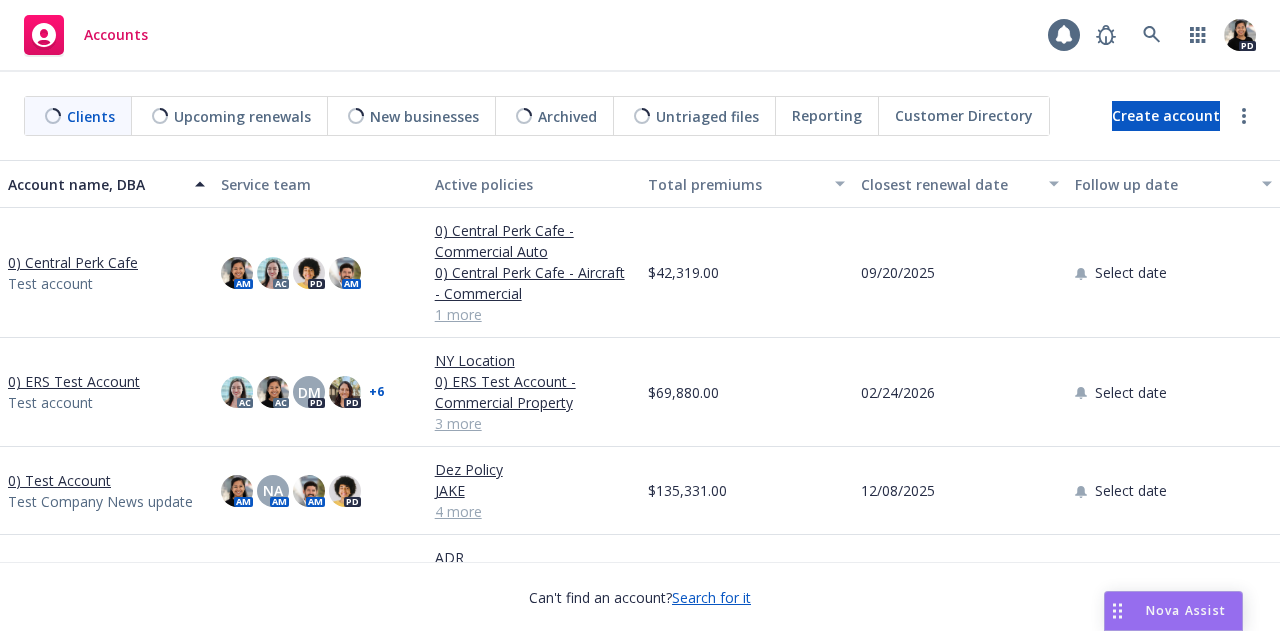 scroll, scrollTop: 0, scrollLeft: 0, axis: both 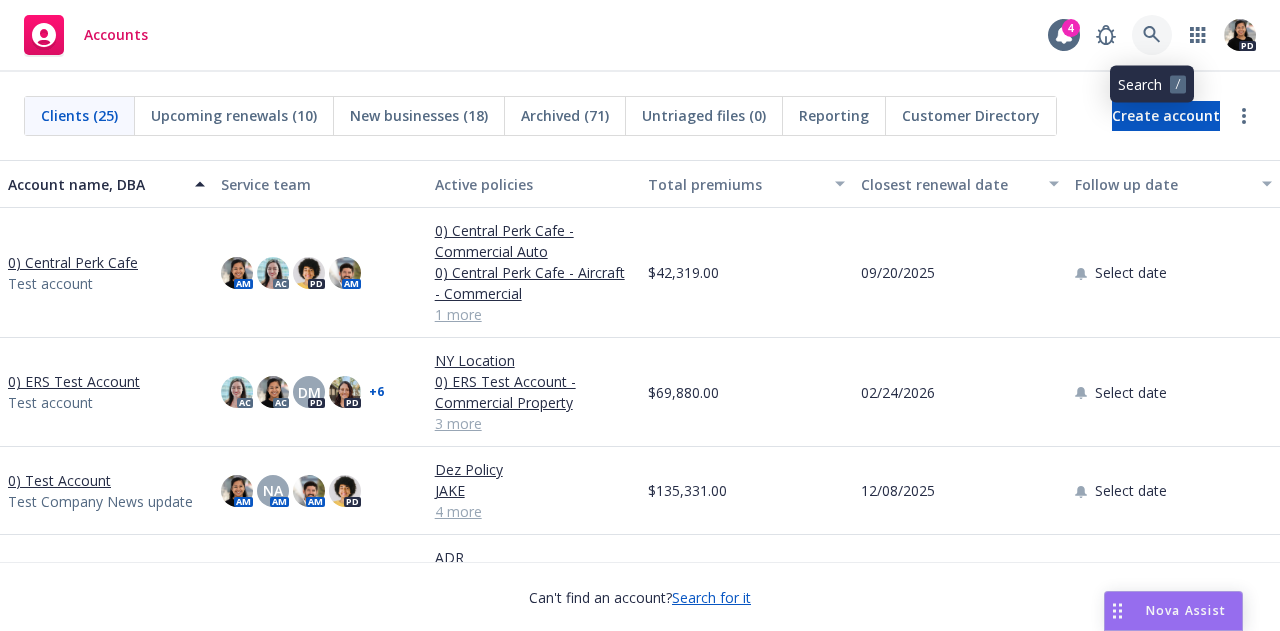 click 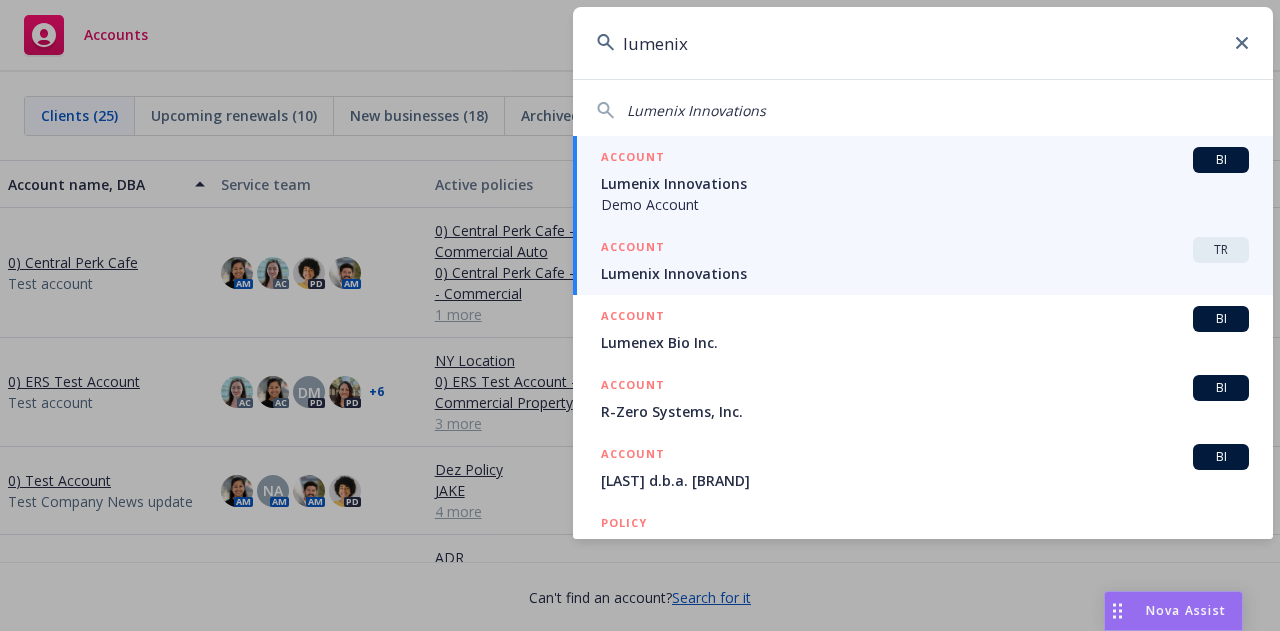type on "lumenix" 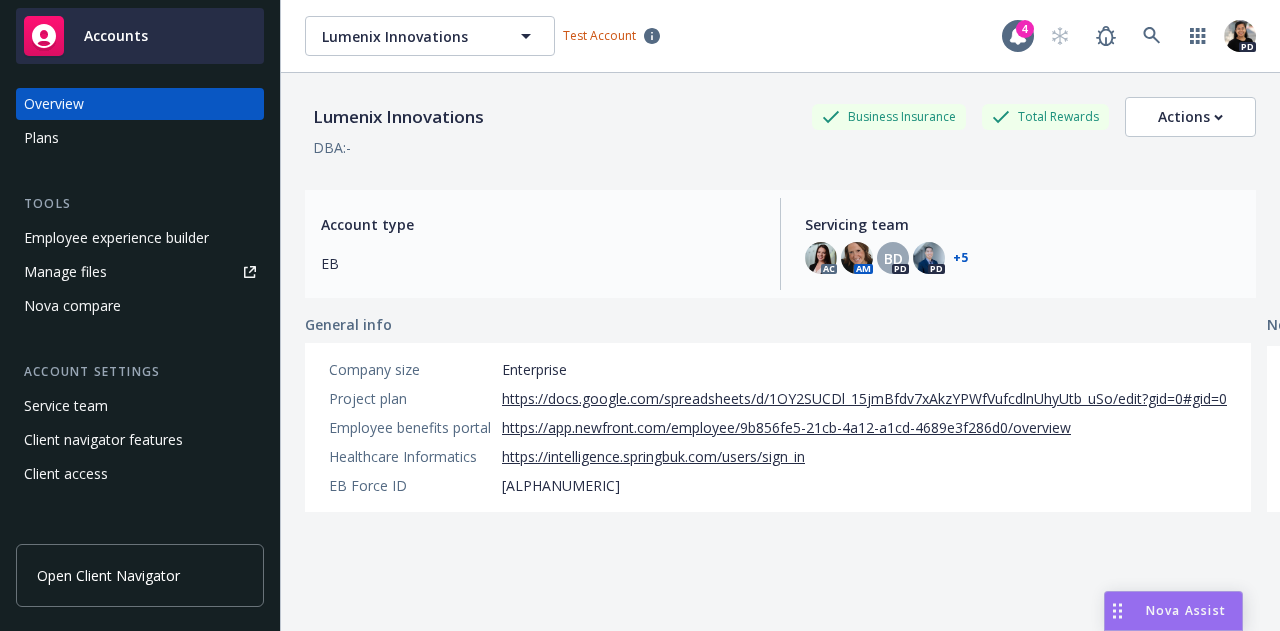click on "Accounts" at bounding box center [140, 36] 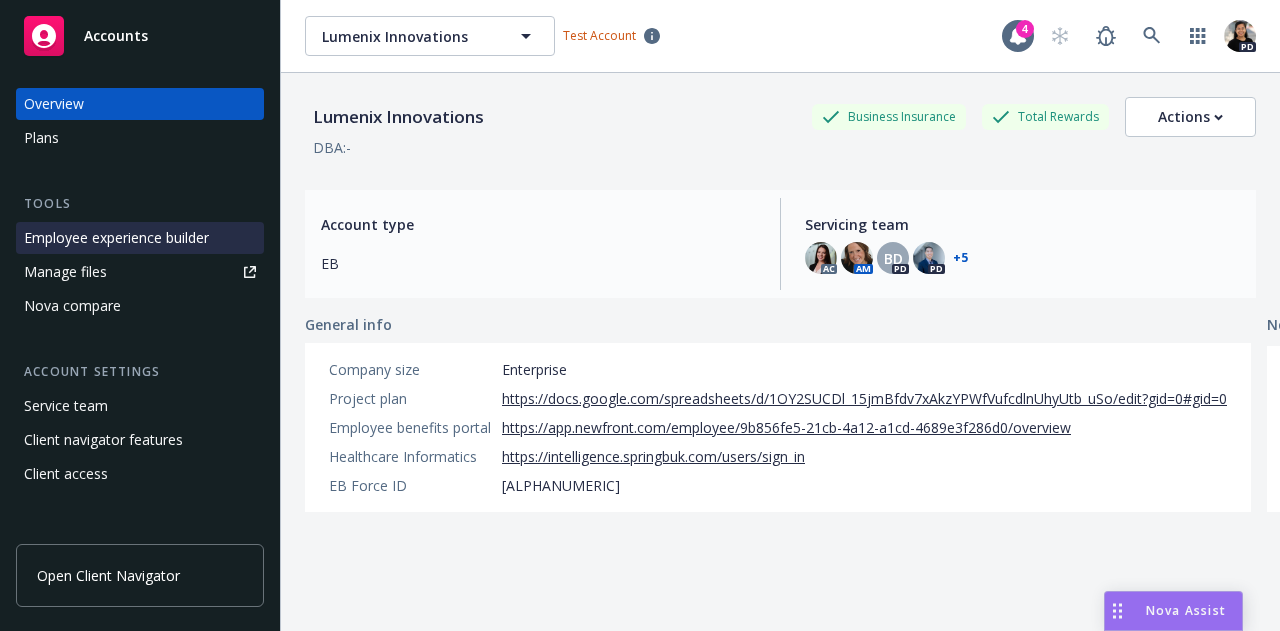 click on "Employee experience builder" at bounding box center [116, 238] 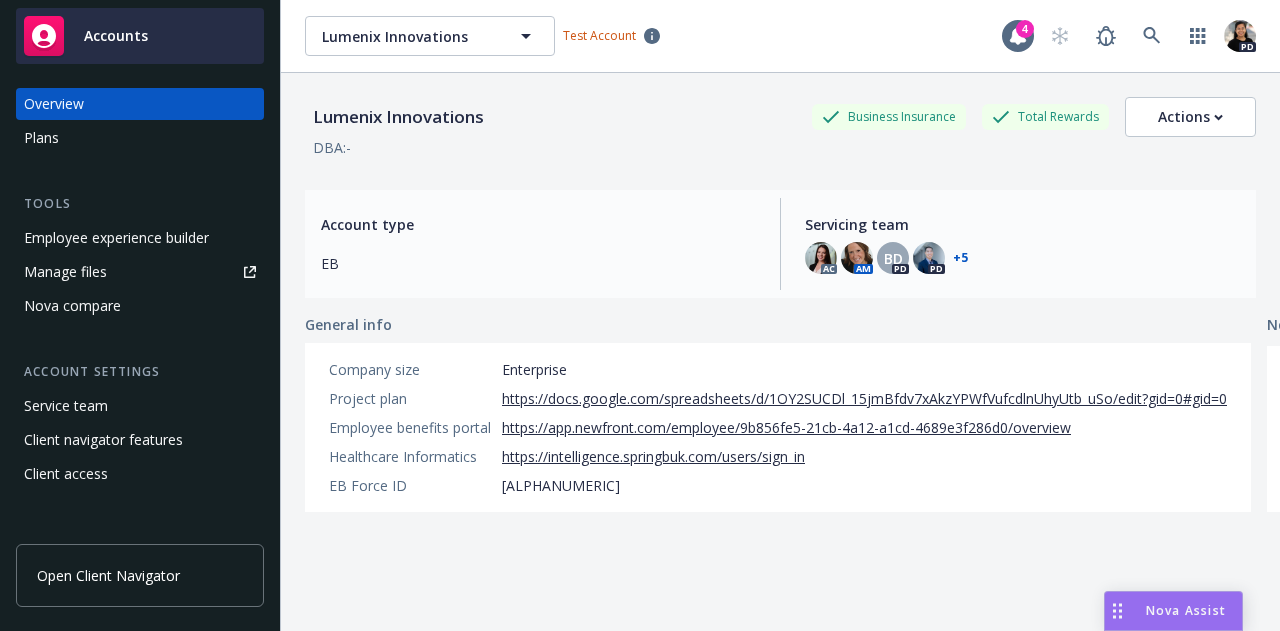 click on "Accounts" at bounding box center (140, 36) 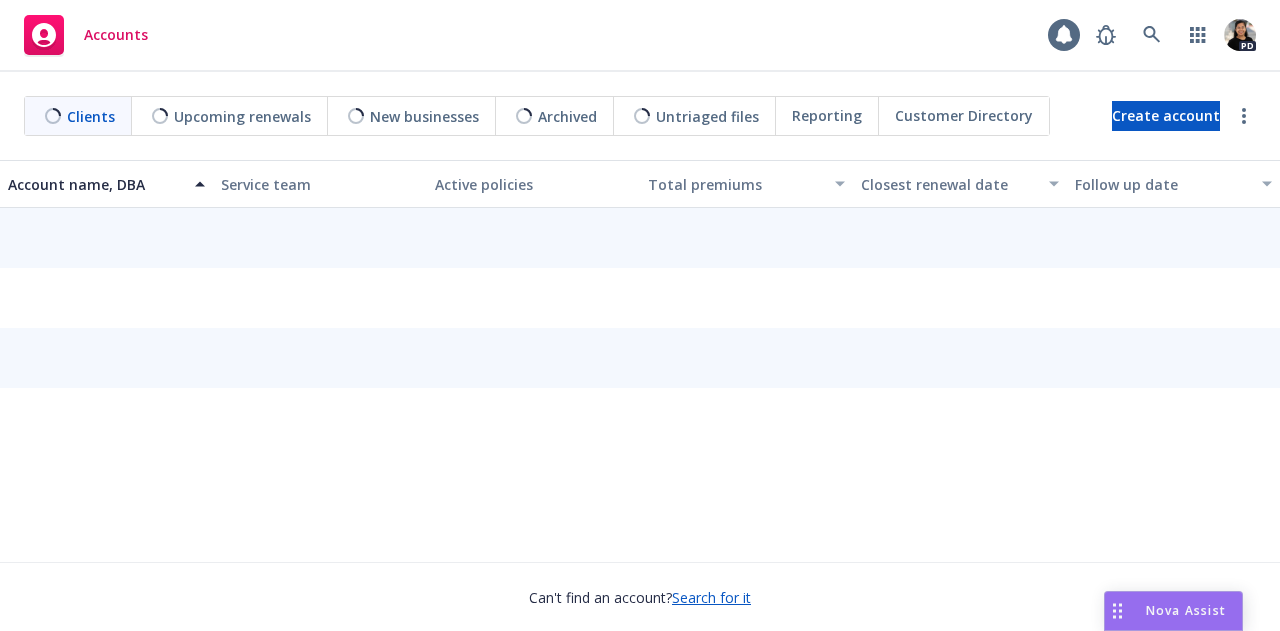 scroll, scrollTop: 0, scrollLeft: 0, axis: both 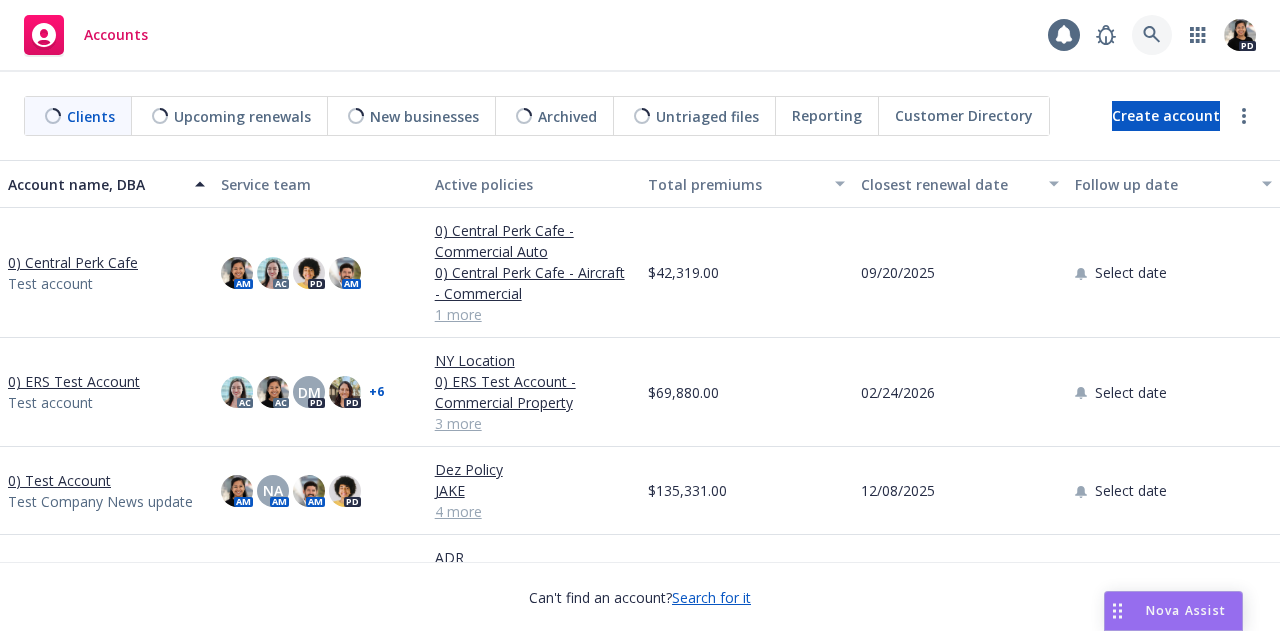 click 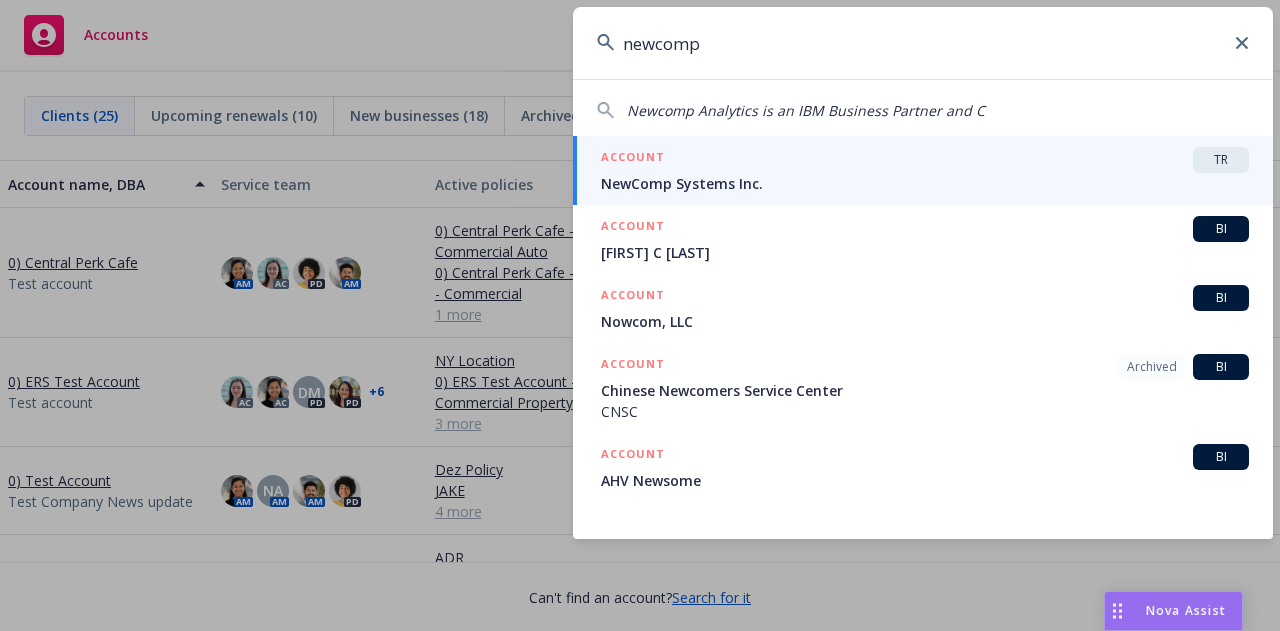 type on "newcomp" 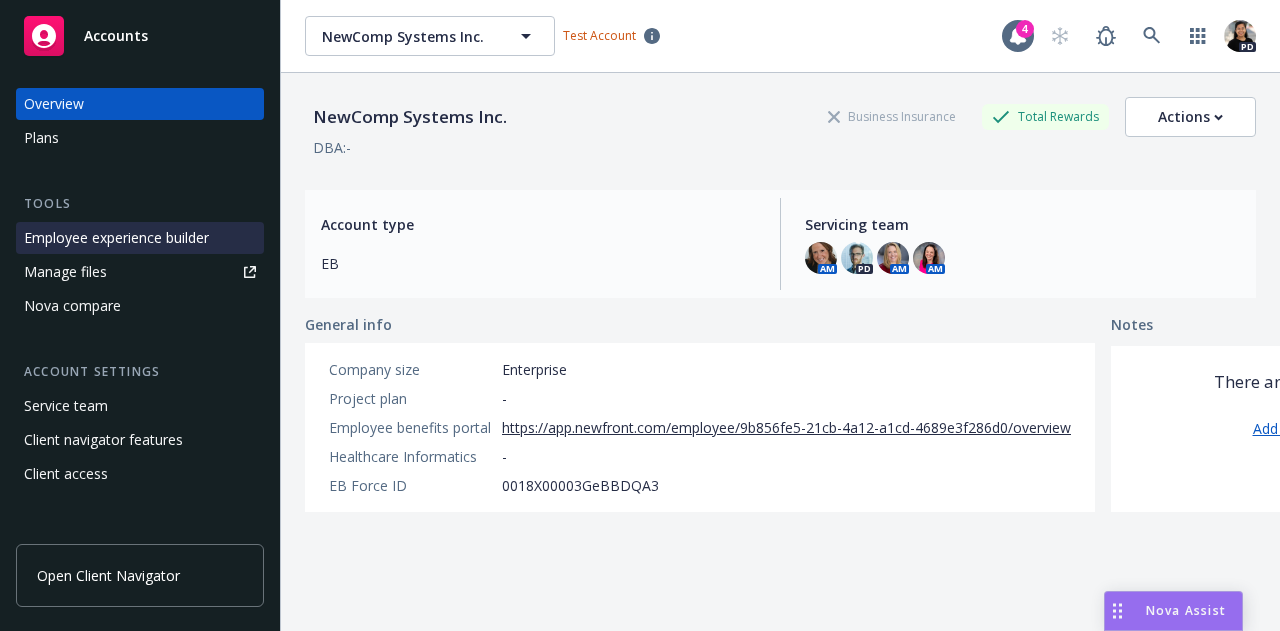 click on "Employee experience builder" at bounding box center (116, 238) 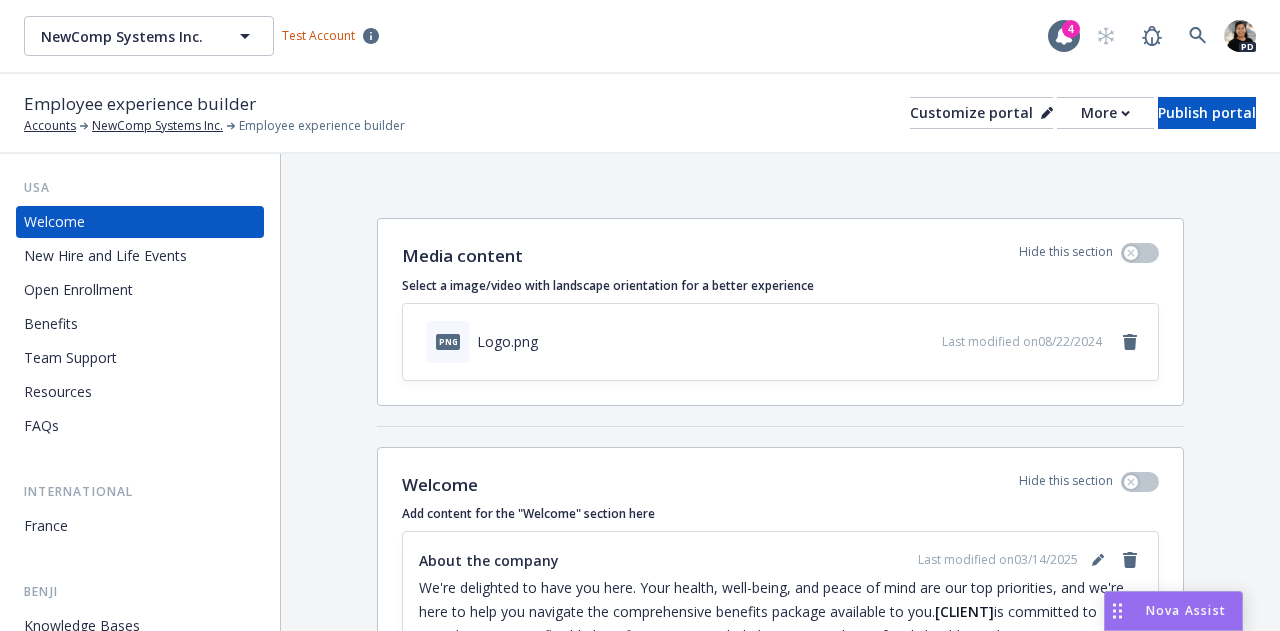 scroll, scrollTop: 0, scrollLeft: 0, axis: both 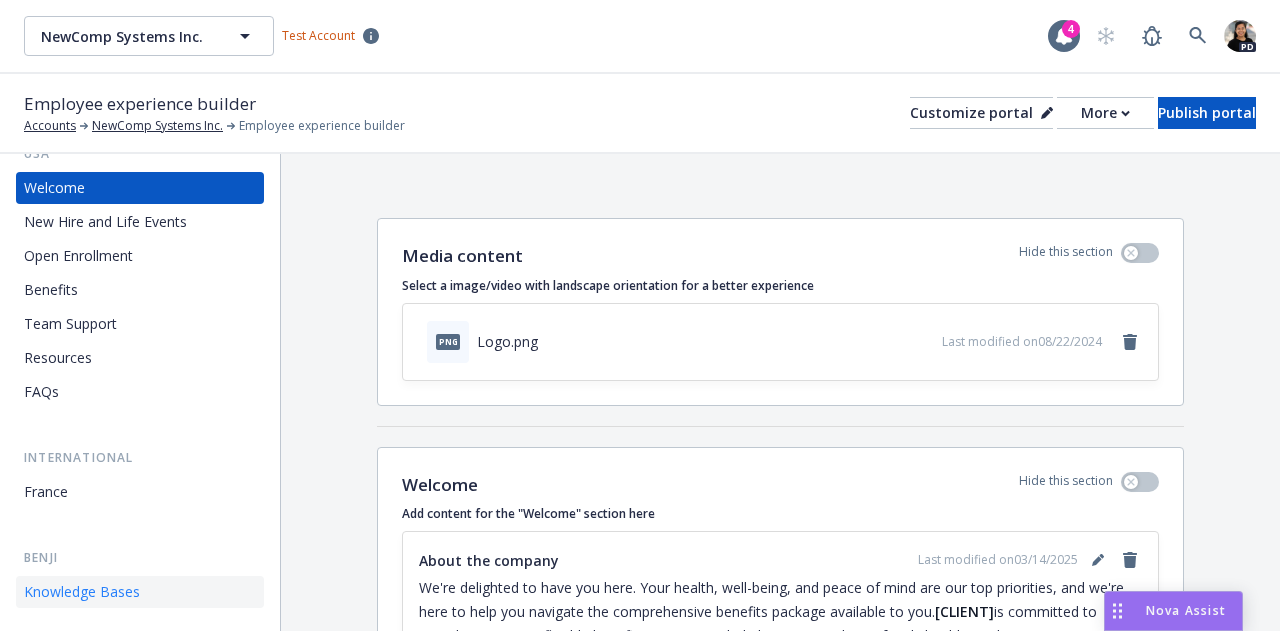 click on "Knowledge Bases" at bounding box center (82, 592) 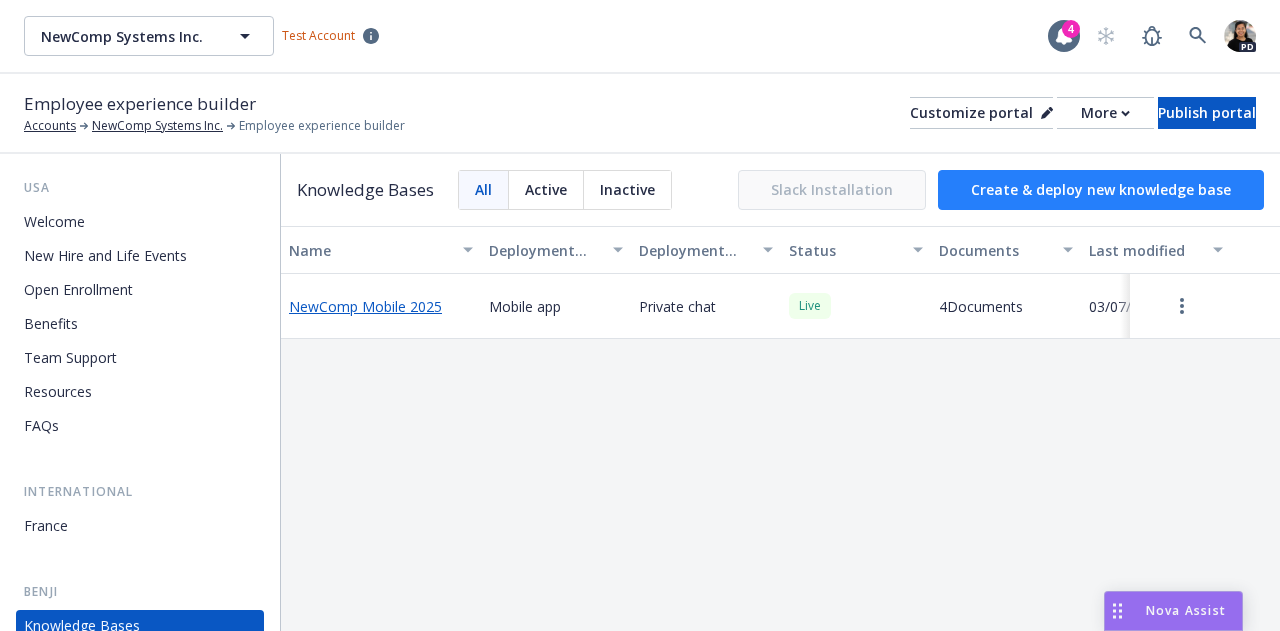 click on "Create & deploy new knowledge base" at bounding box center (1101, 190) 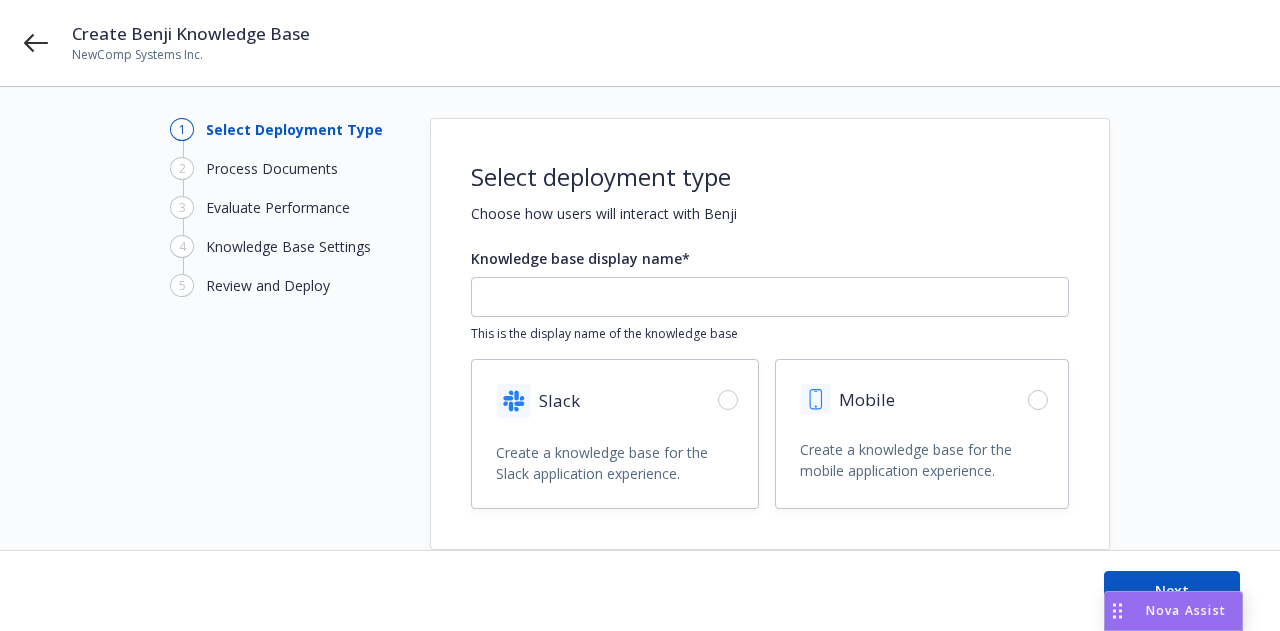 scroll, scrollTop: 29, scrollLeft: 0, axis: vertical 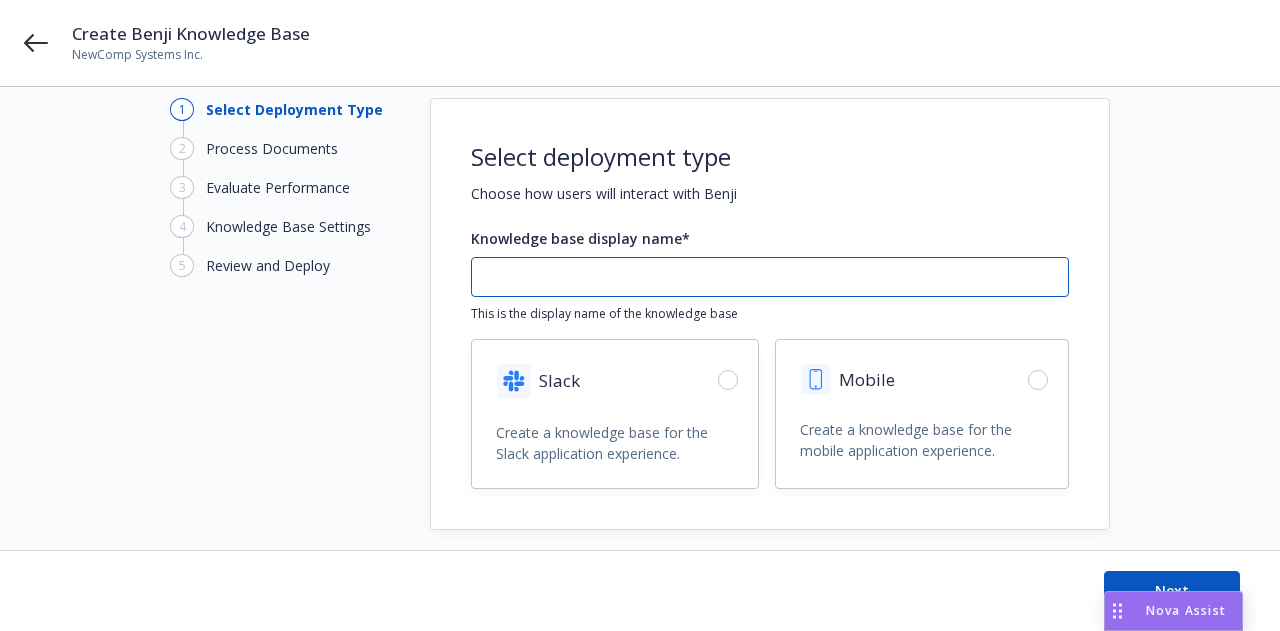 click at bounding box center [770, 277] 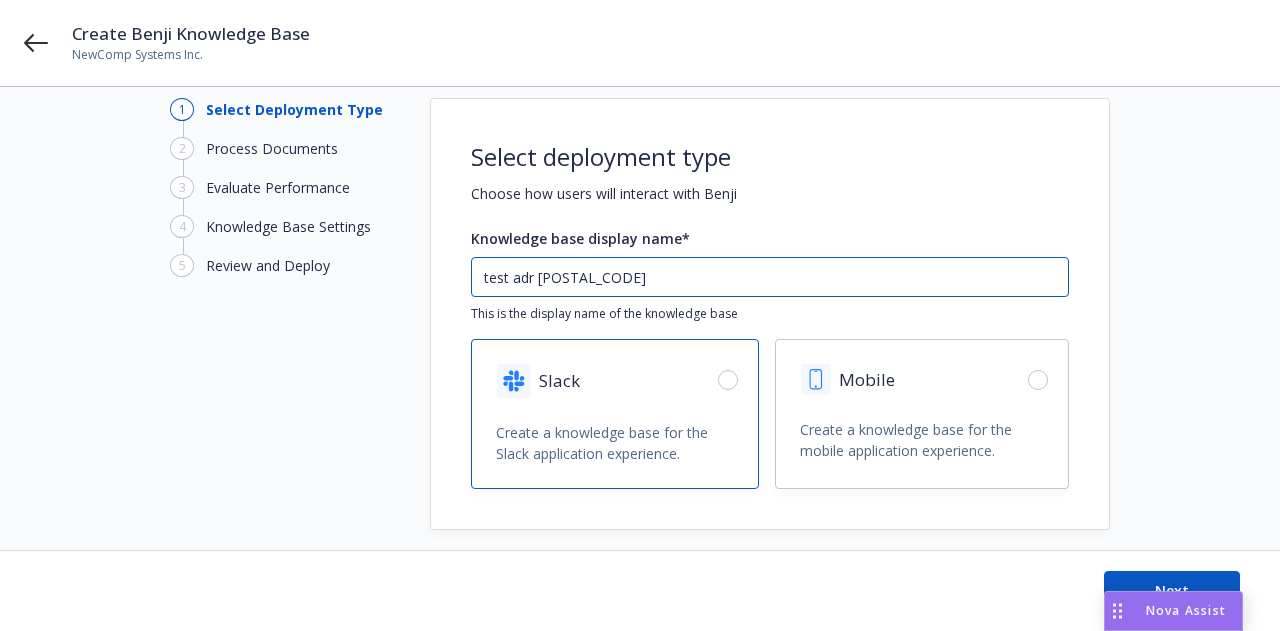 type on "test adr [POSTAL_CODE]" 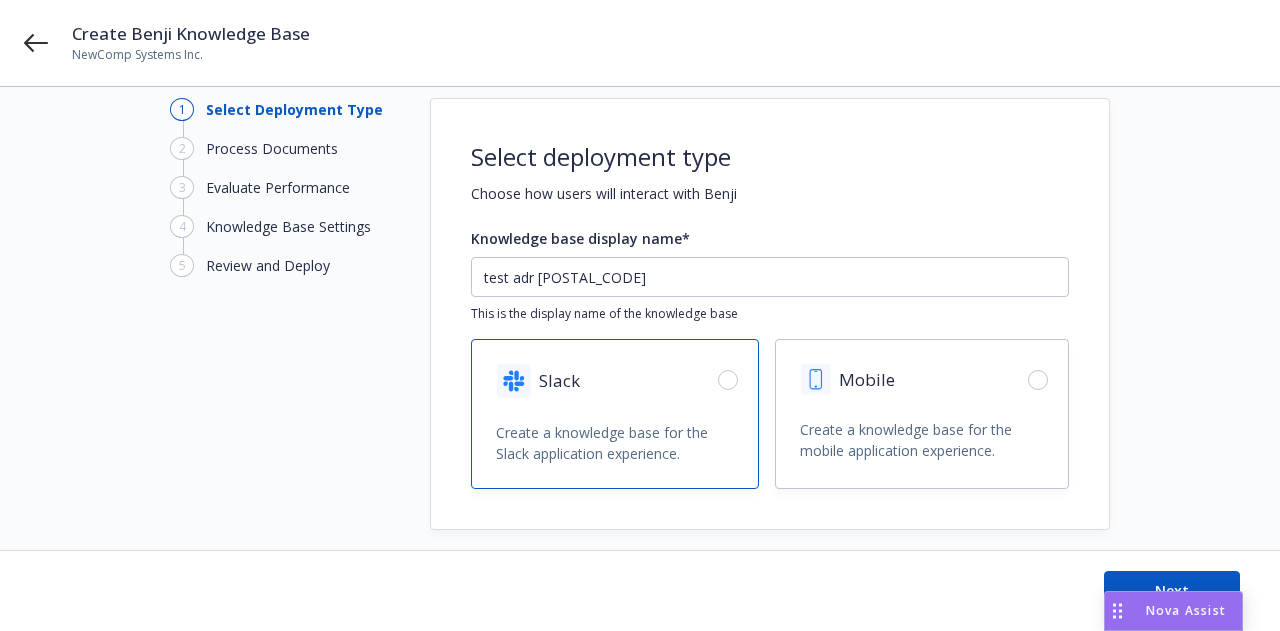 click on "Slack" at bounding box center [615, 381] 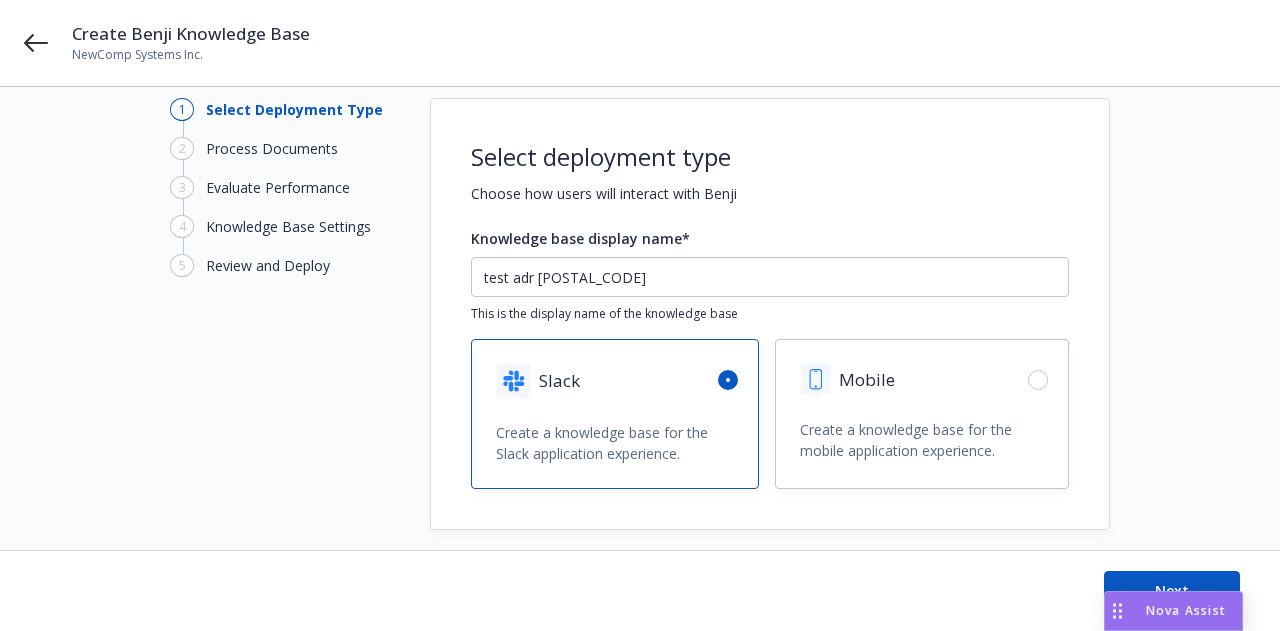 radio on "true" 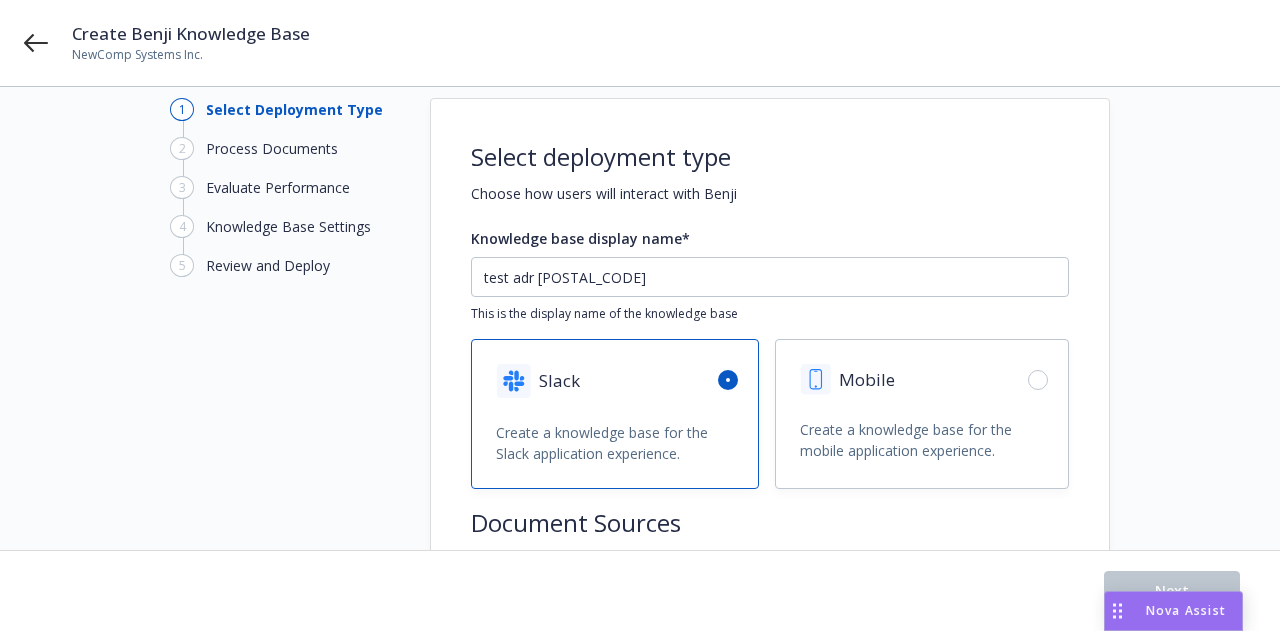 scroll, scrollTop: 249, scrollLeft: 0, axis: vertical 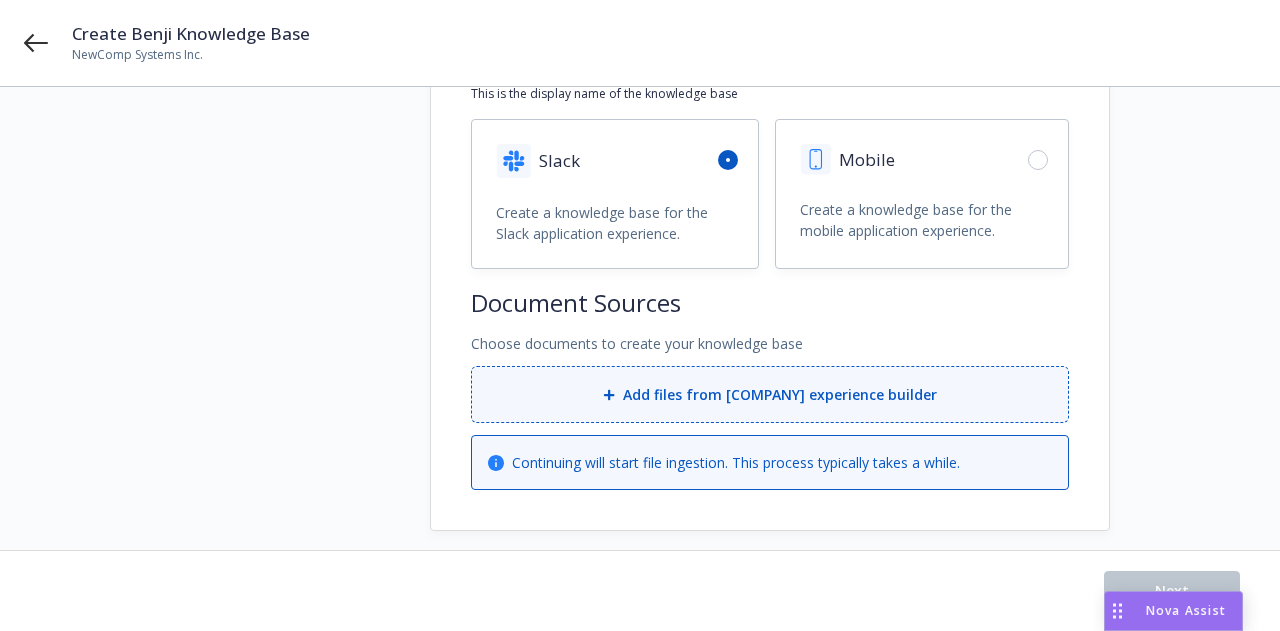 click on "Add files from [COMPANY] experience builder" at bounding box center (780, 394) 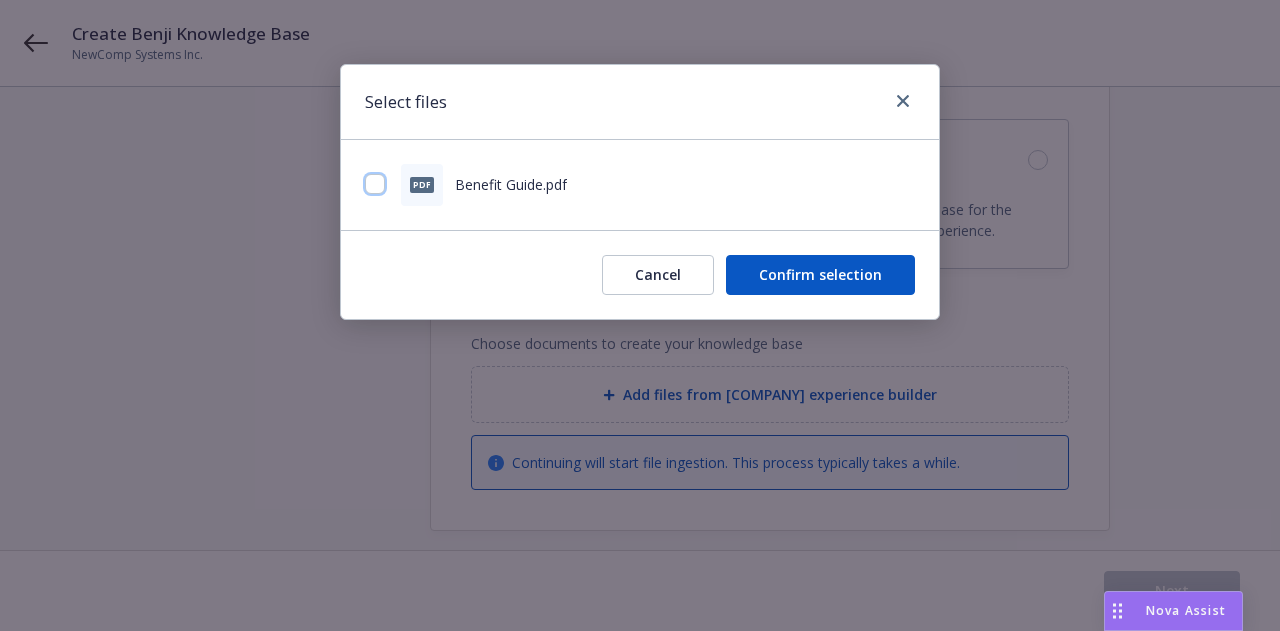 click at bounding box center [375, 184] 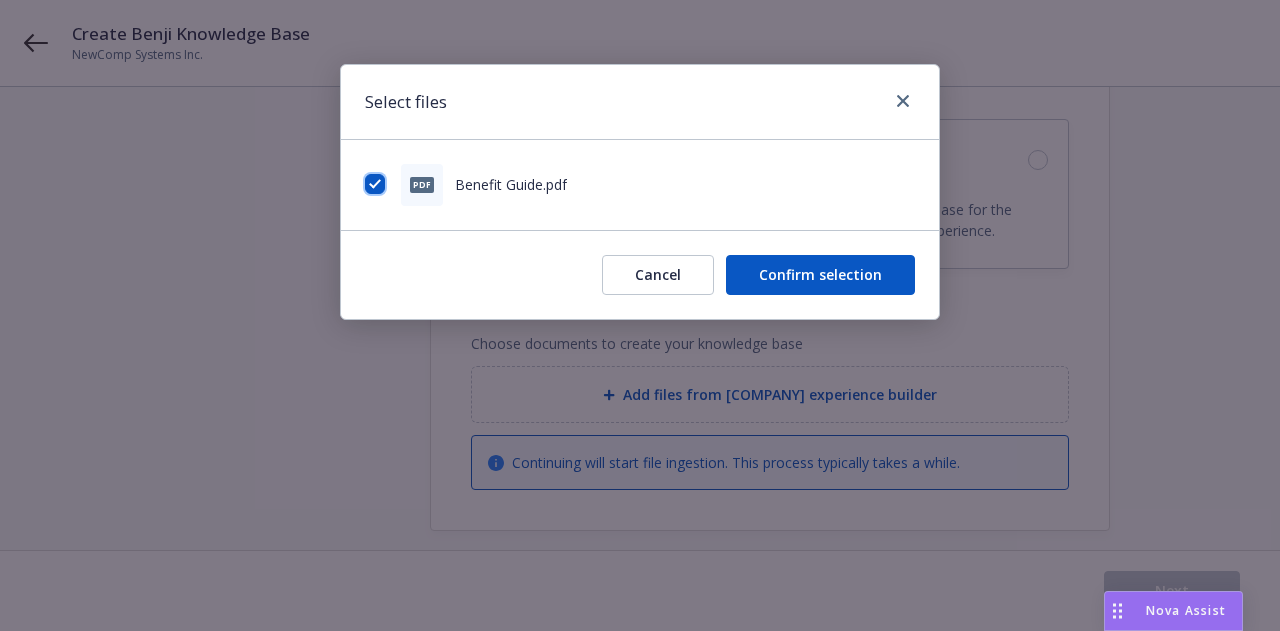 checkbox on "true" 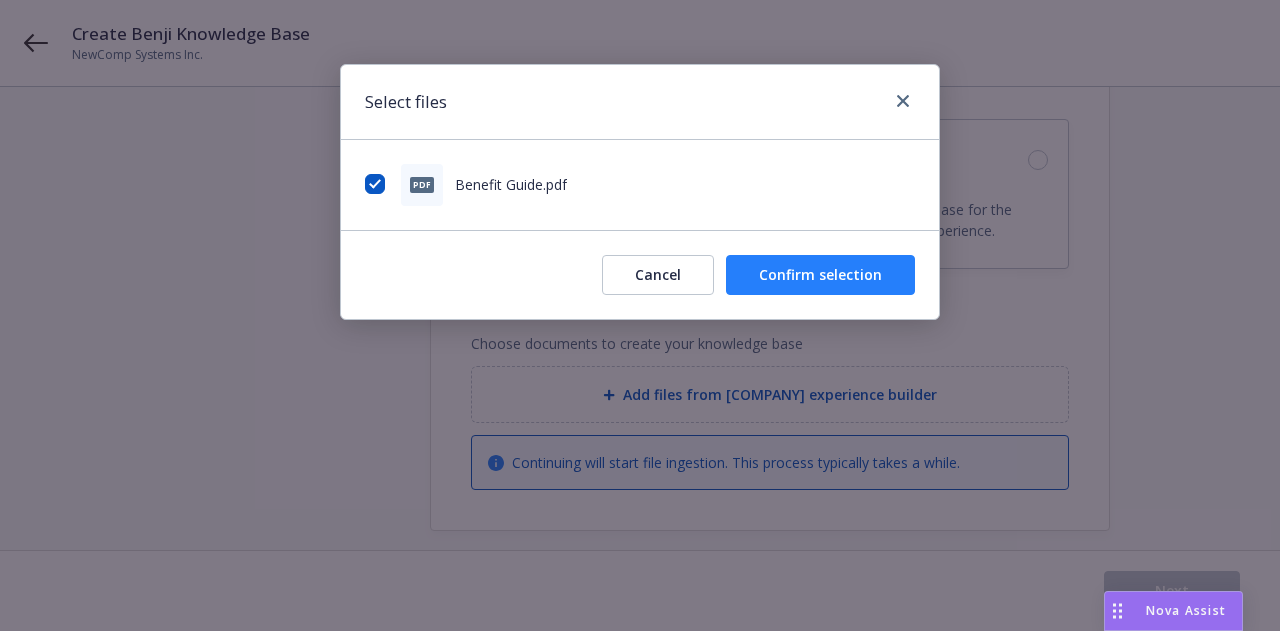 click on "Confirm selection" at bounding box center [820, 275] 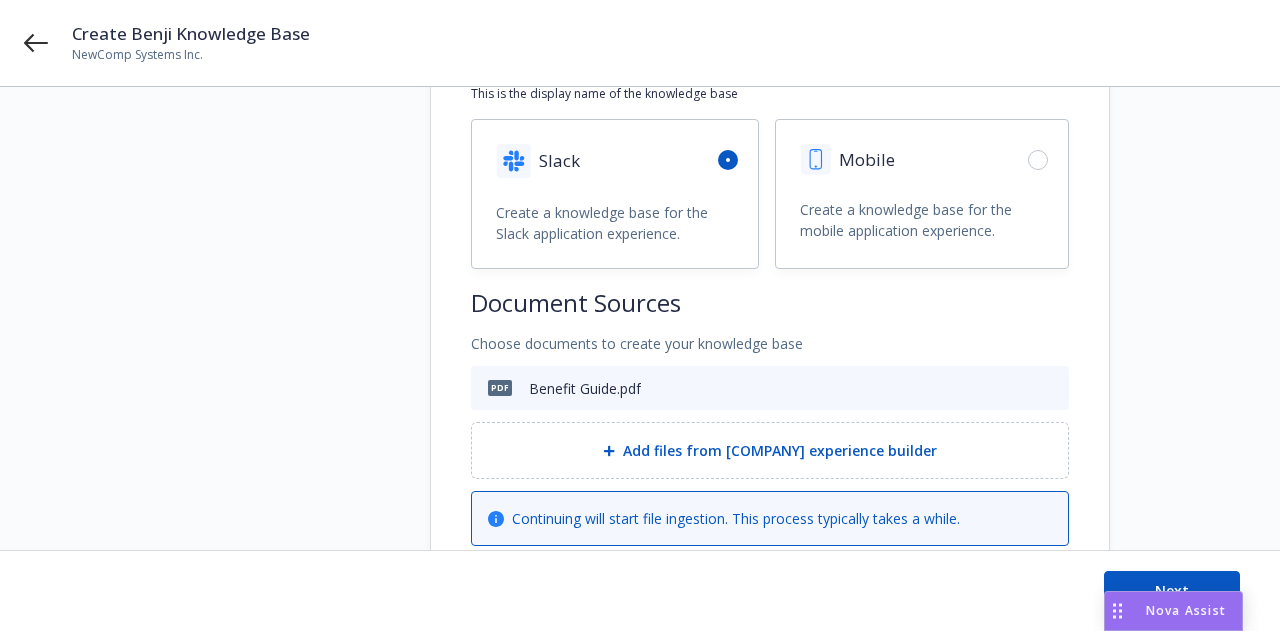 scroll, scrollTop: 305, scrollLeft: 0, axis: vertical 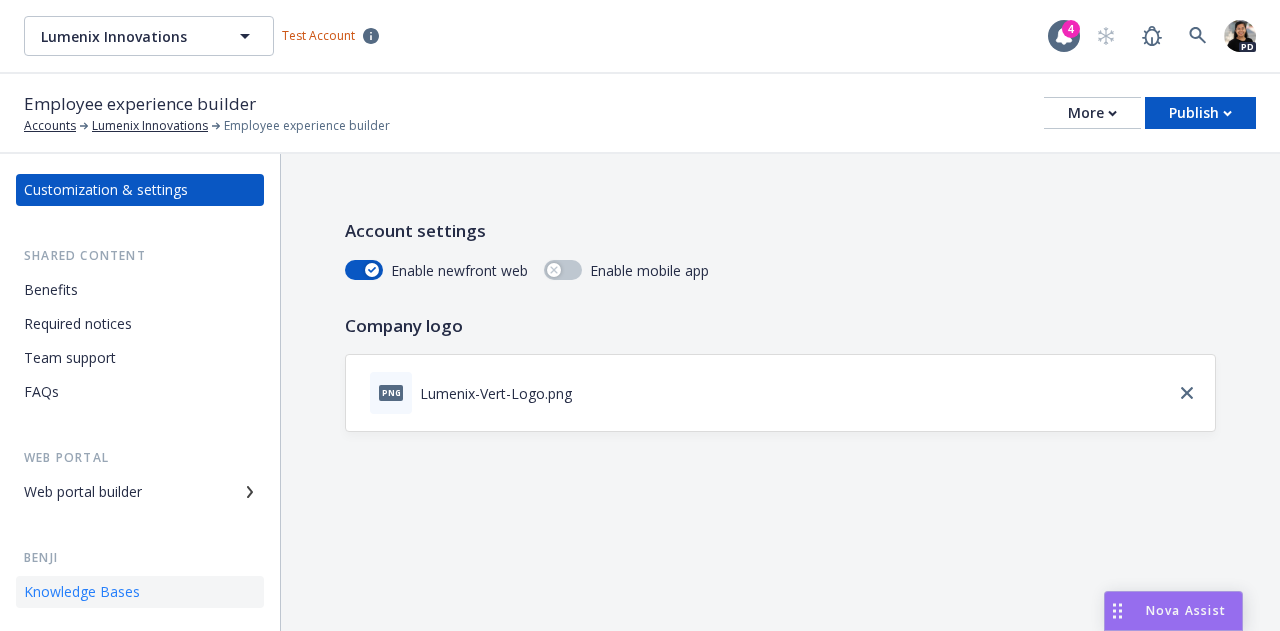 click on "Knowledge Bases" at bounding box center (82, 592) 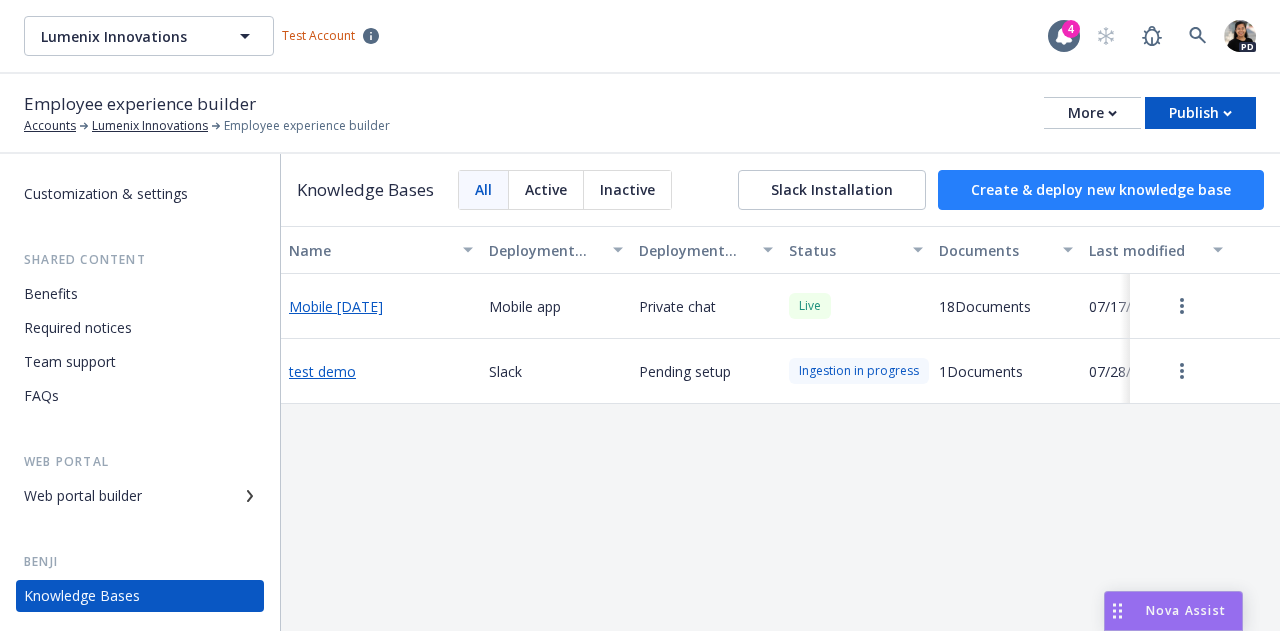 click on "Create & deploy new knowledge base" at bounding box center (1101, 190) 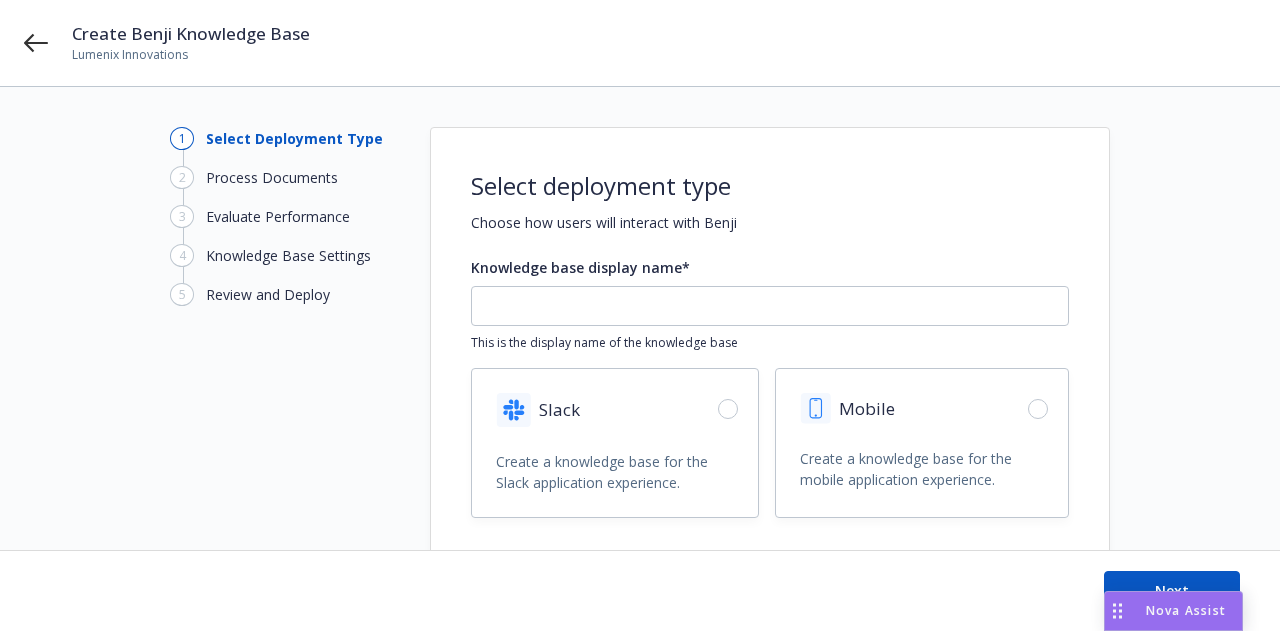 scroll, scrollTop: 29, scrollLeft: 0, axis: vertical 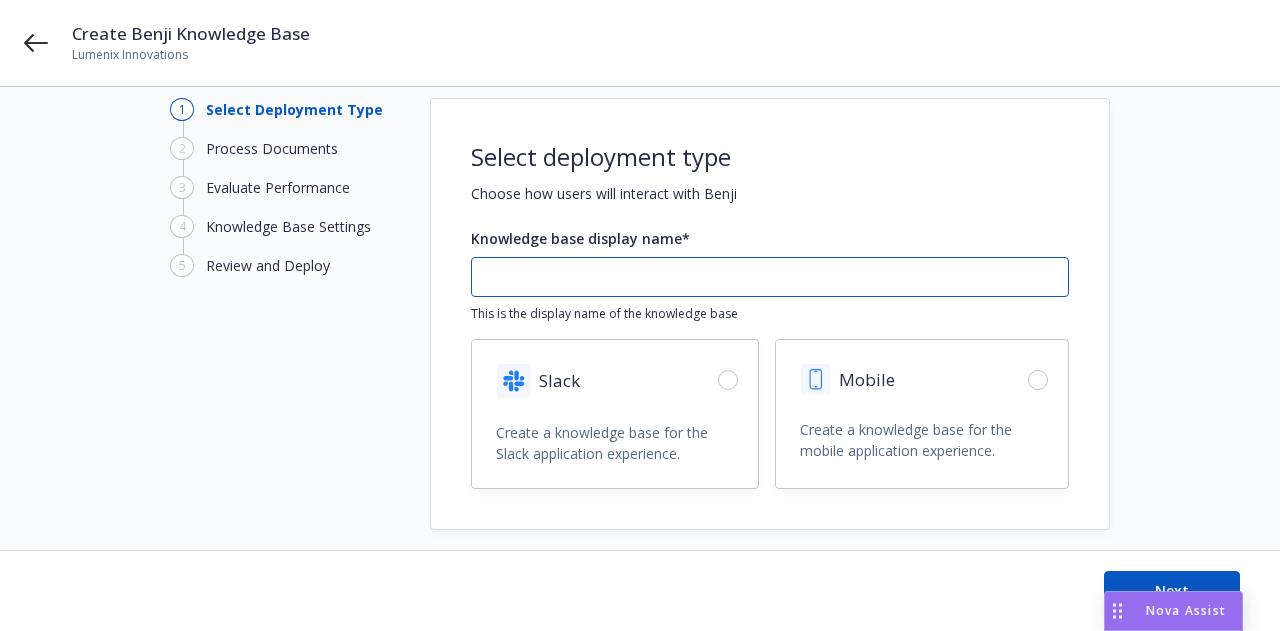 click at bounding box center (770, 277) 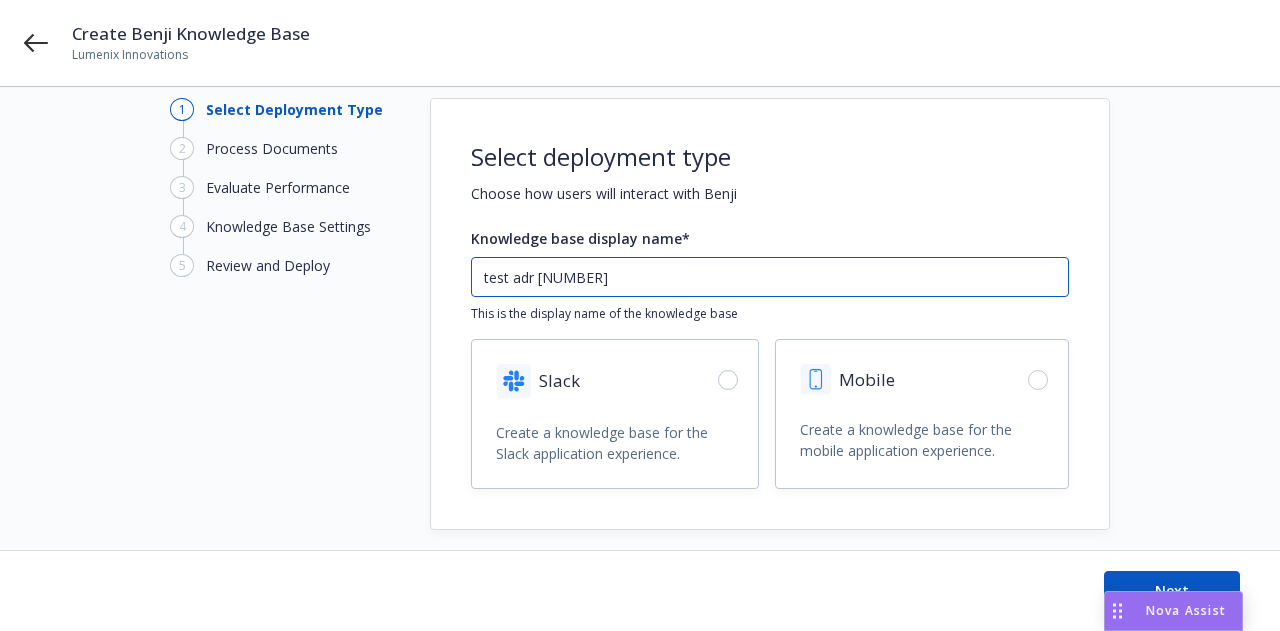 type on "test adr [POSTAL_CODE]" 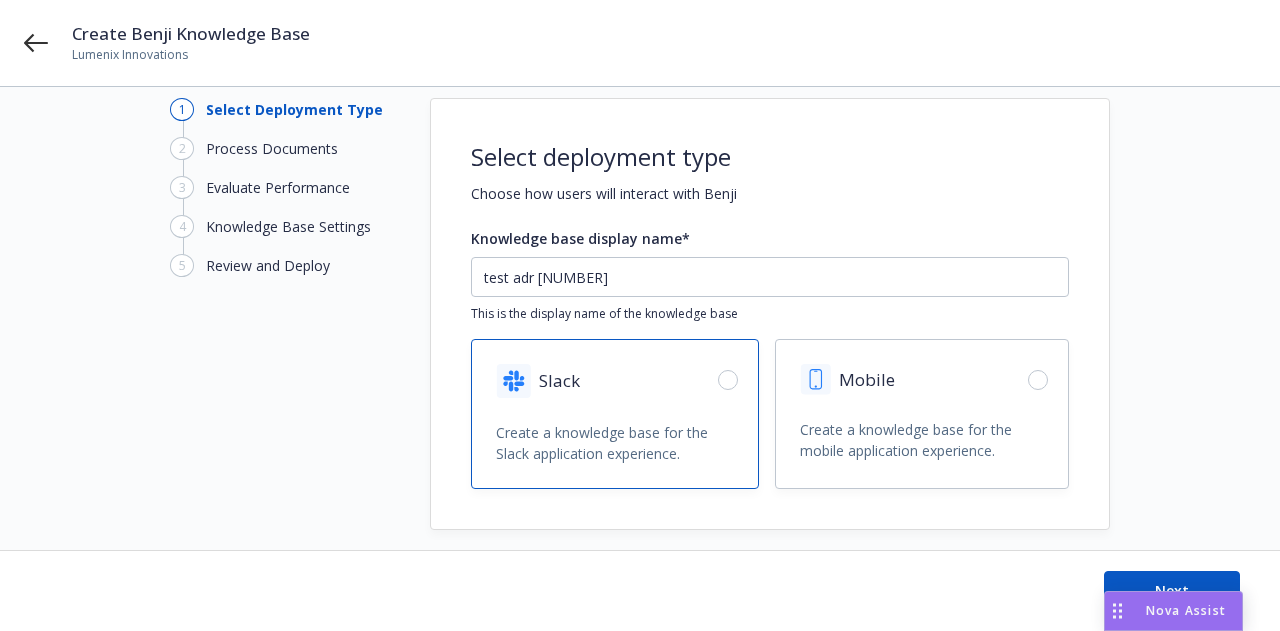 click on "Slack" at bounding box center (615, 381) 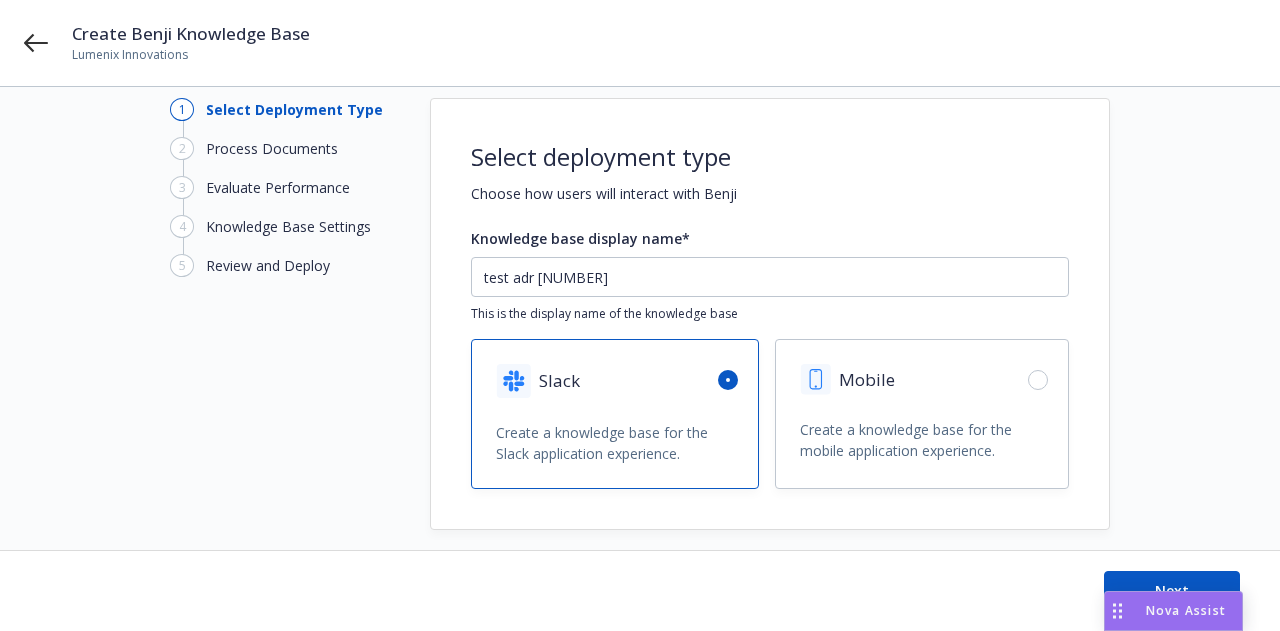 radio on "true" 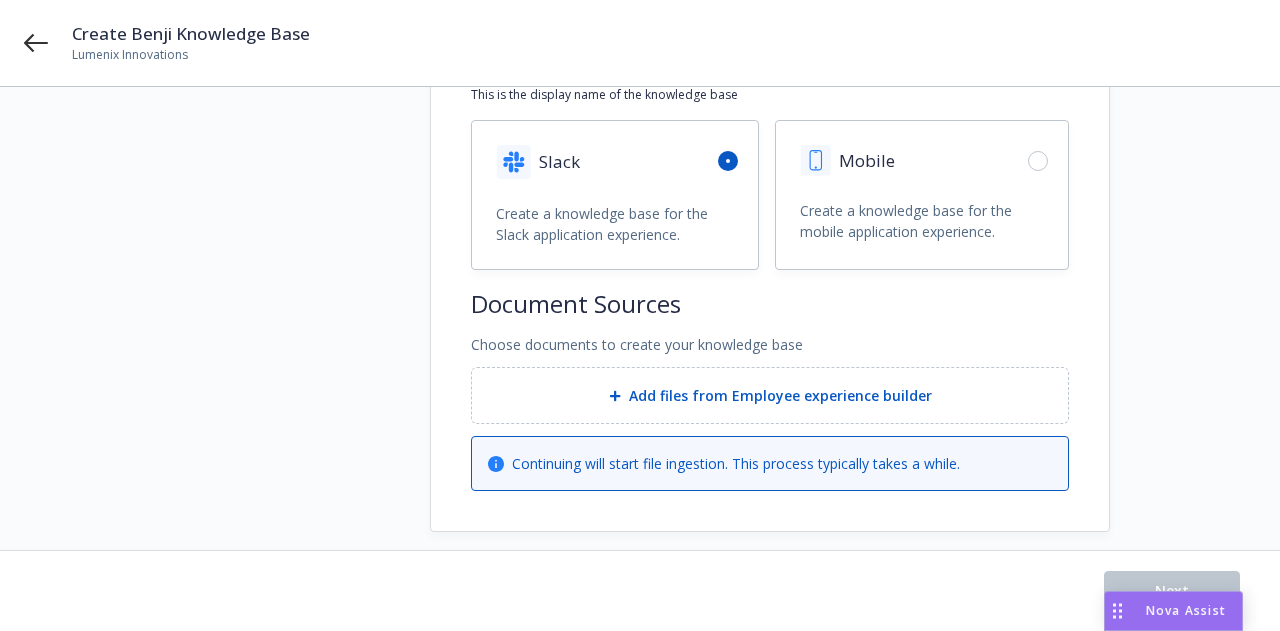 scroll, scrollTop: 249, scrollLeft: 0, axis: vertical 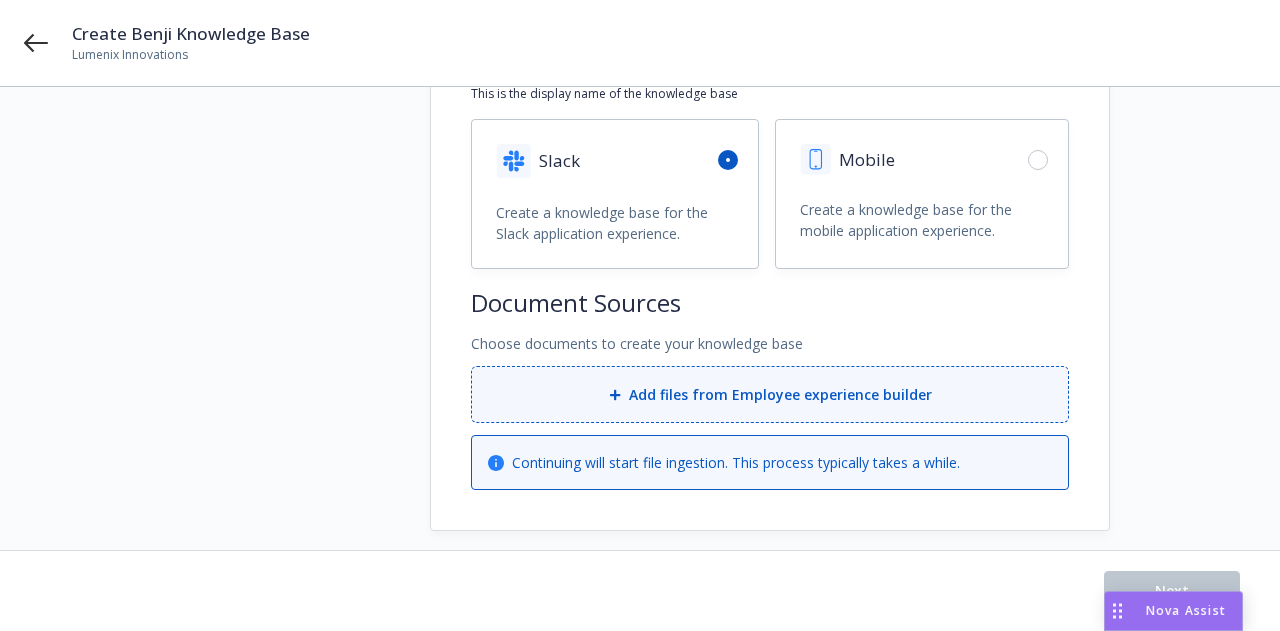 click on "Add files from [COMPANY] experience builder" at bounding box center (780, 394) 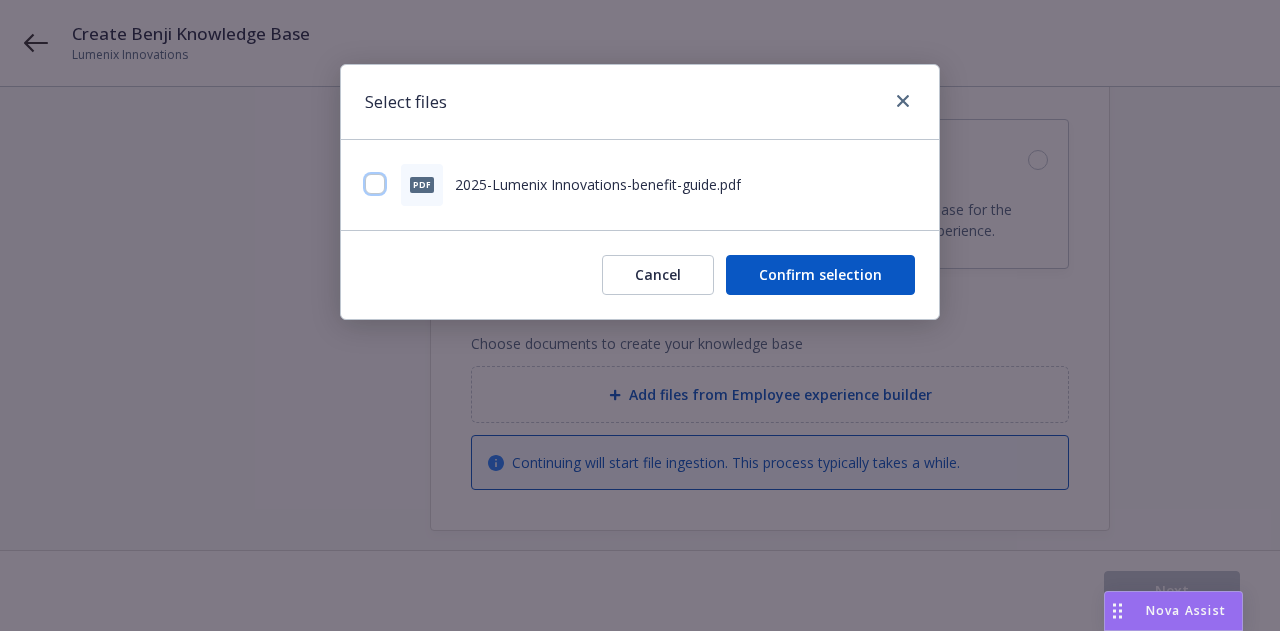 click at bounding box center [375, 184] 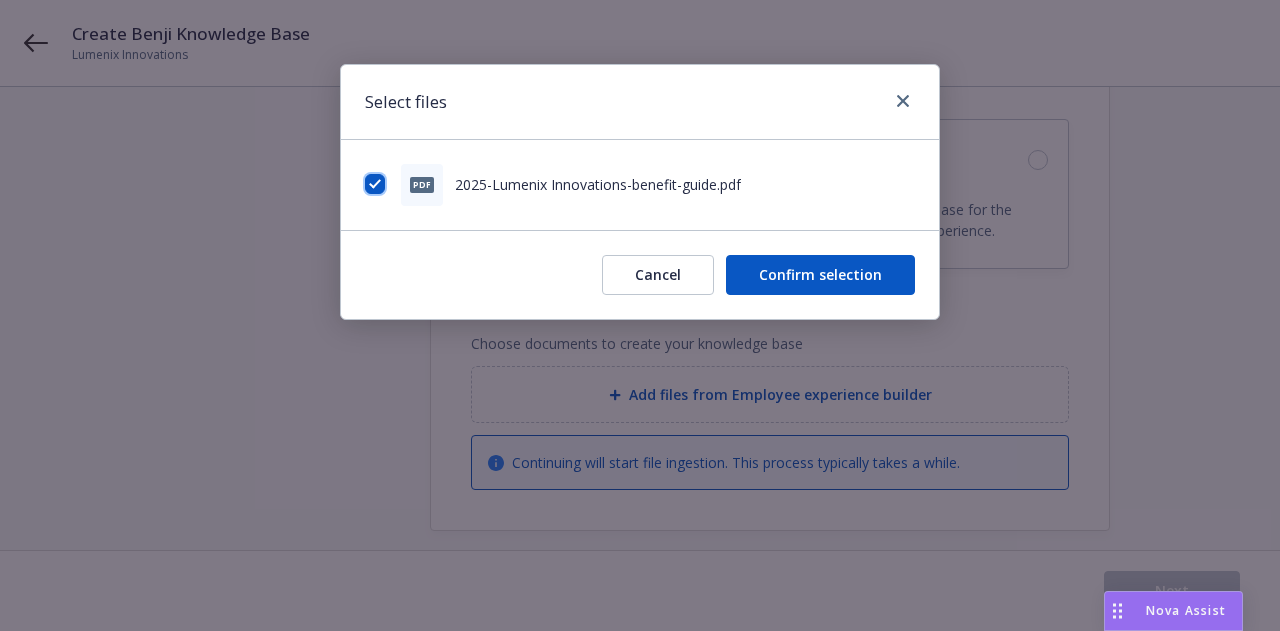 checkbox on "true" 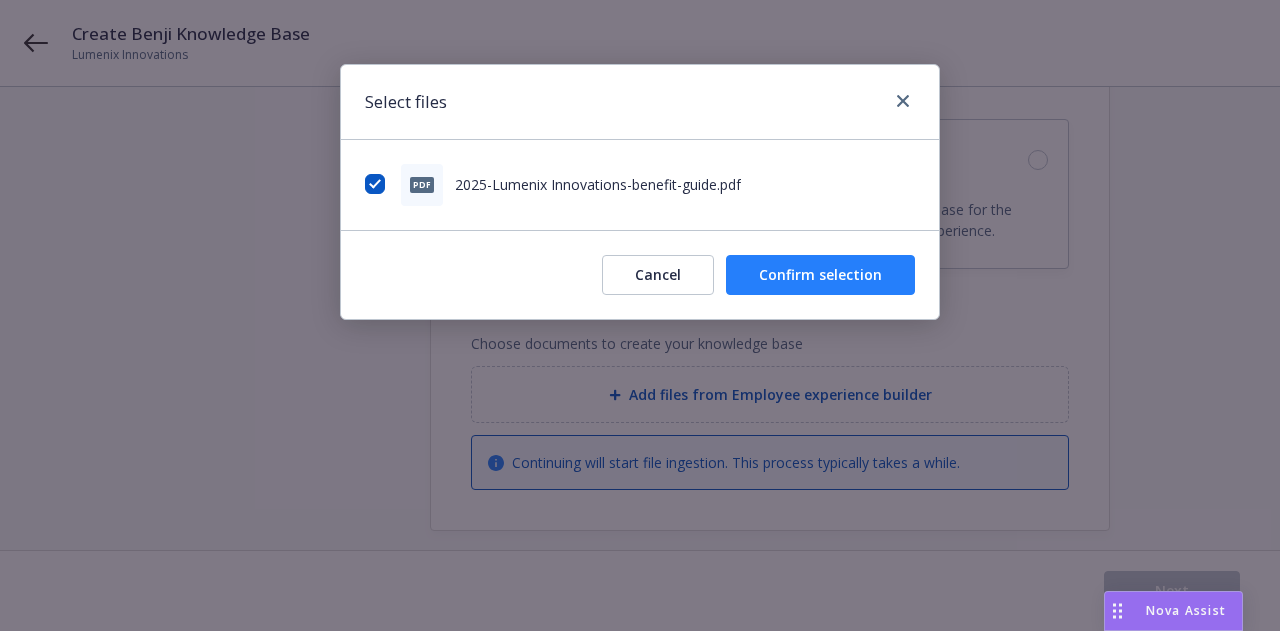 click on "Confirm selection" at bounding box center [820, 275] 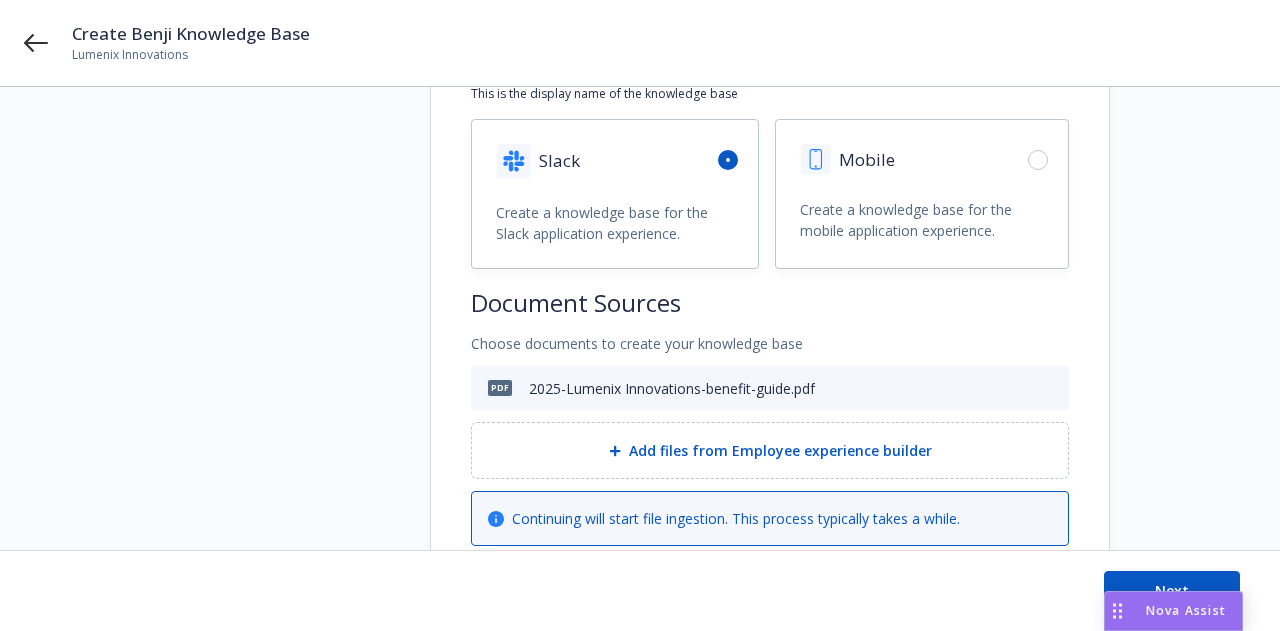 scroll, scrollTop: 305, scrollLeft: 0, axis: vertical 